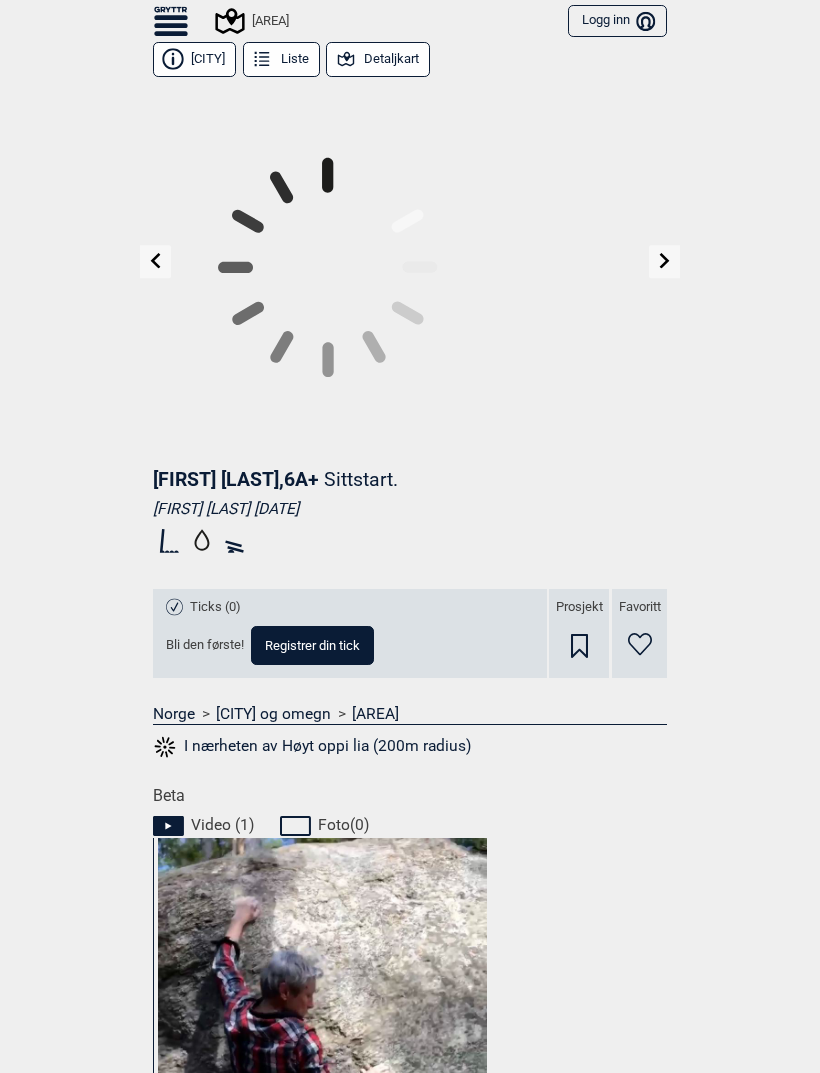 scroll, scrollTop: 0, scrollLeft: 0, axis: both 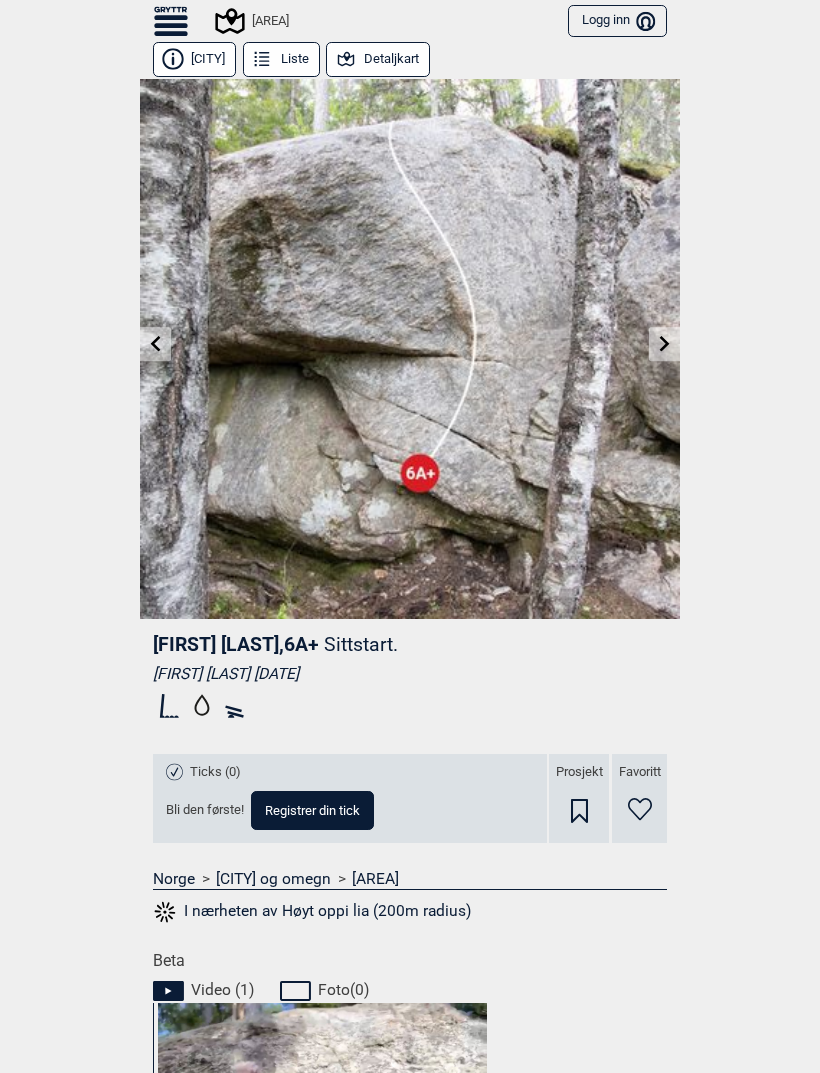 click 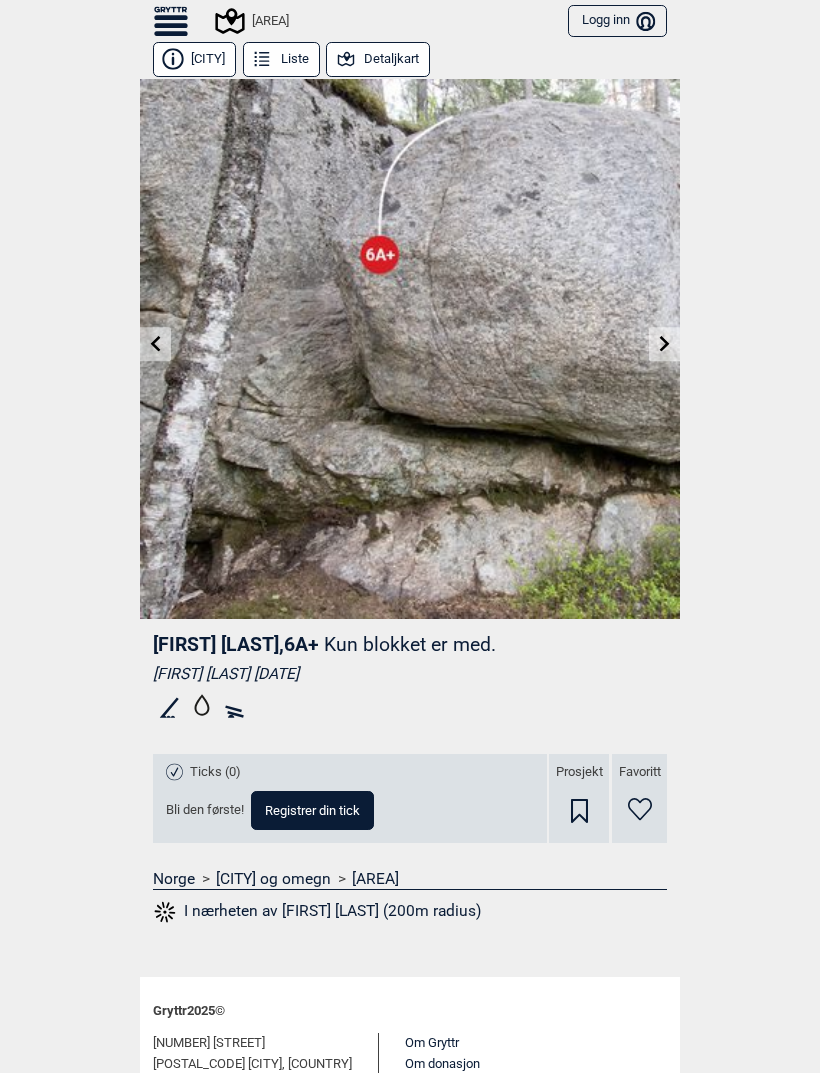 click 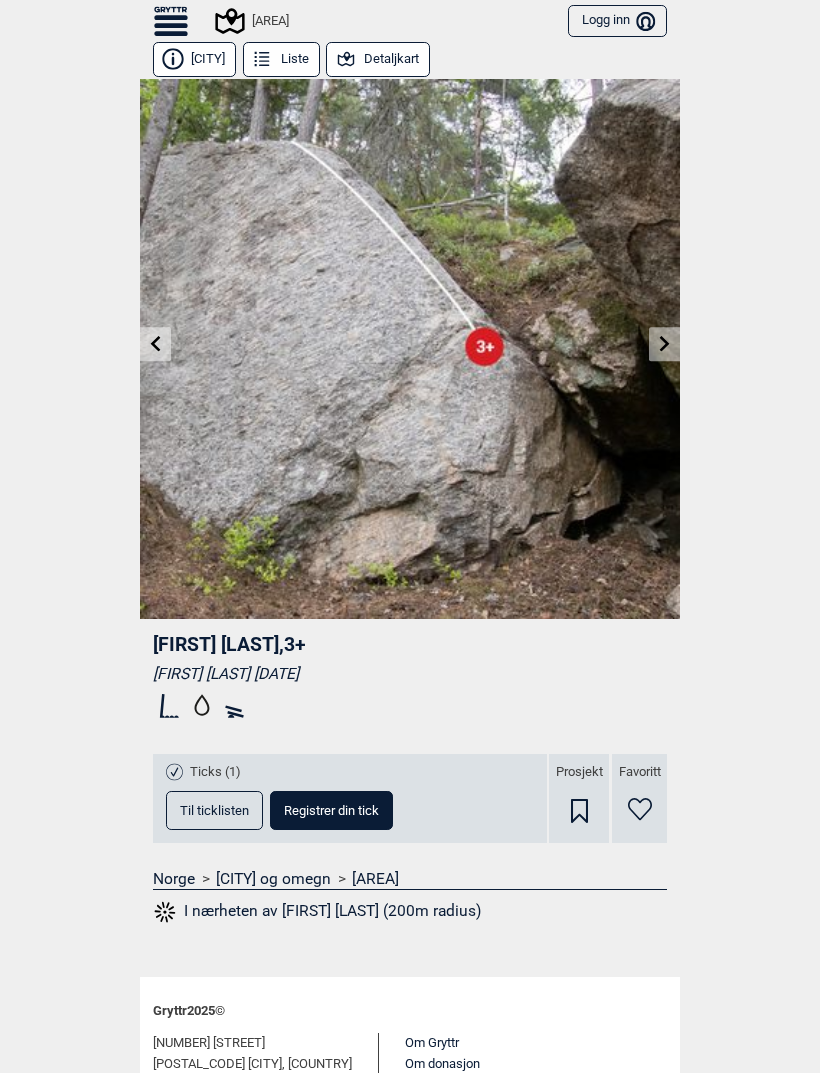 click at bounding box center [664, 344] 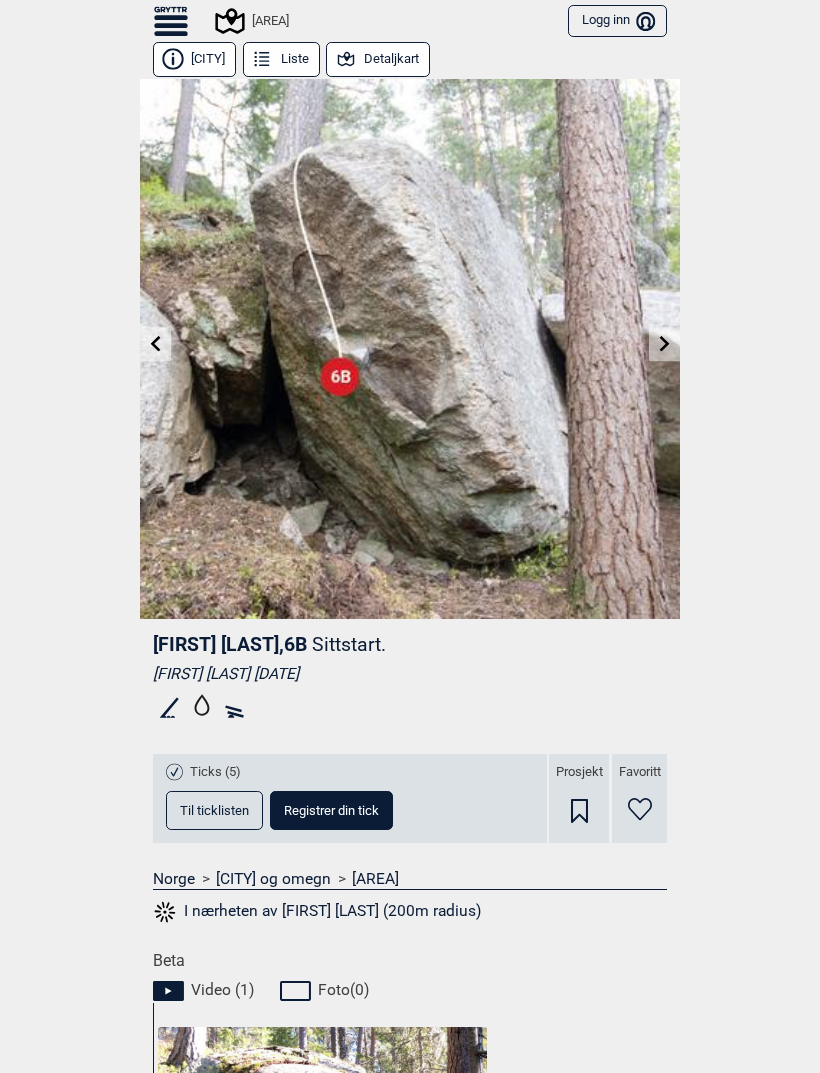 scroll, scrollTop: 0, scrollLeft: 0, axis: both 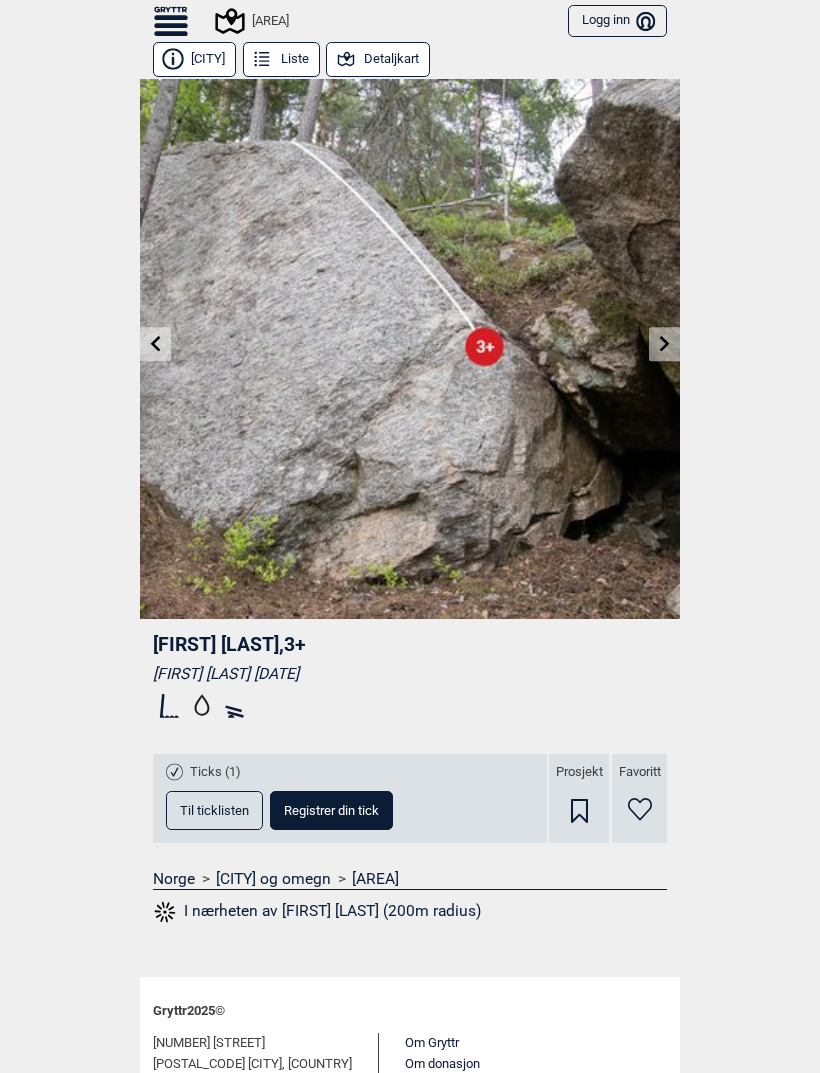 click at bounding box center [155, 344] 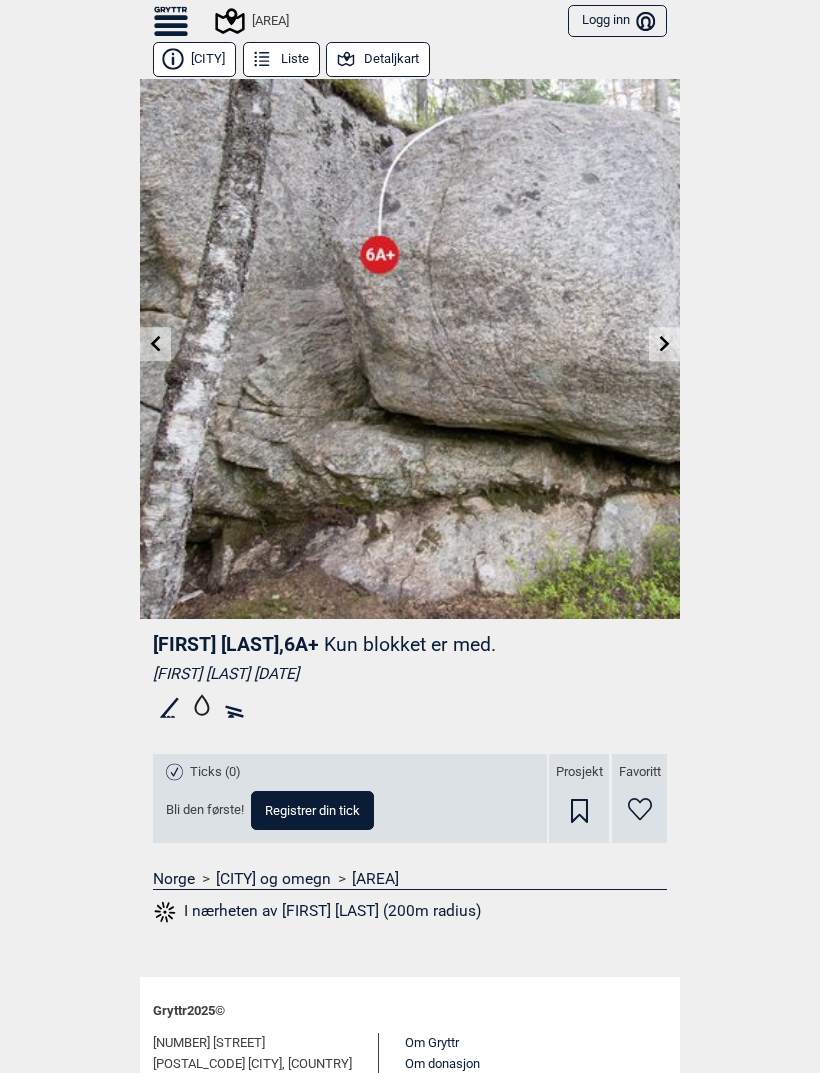 click 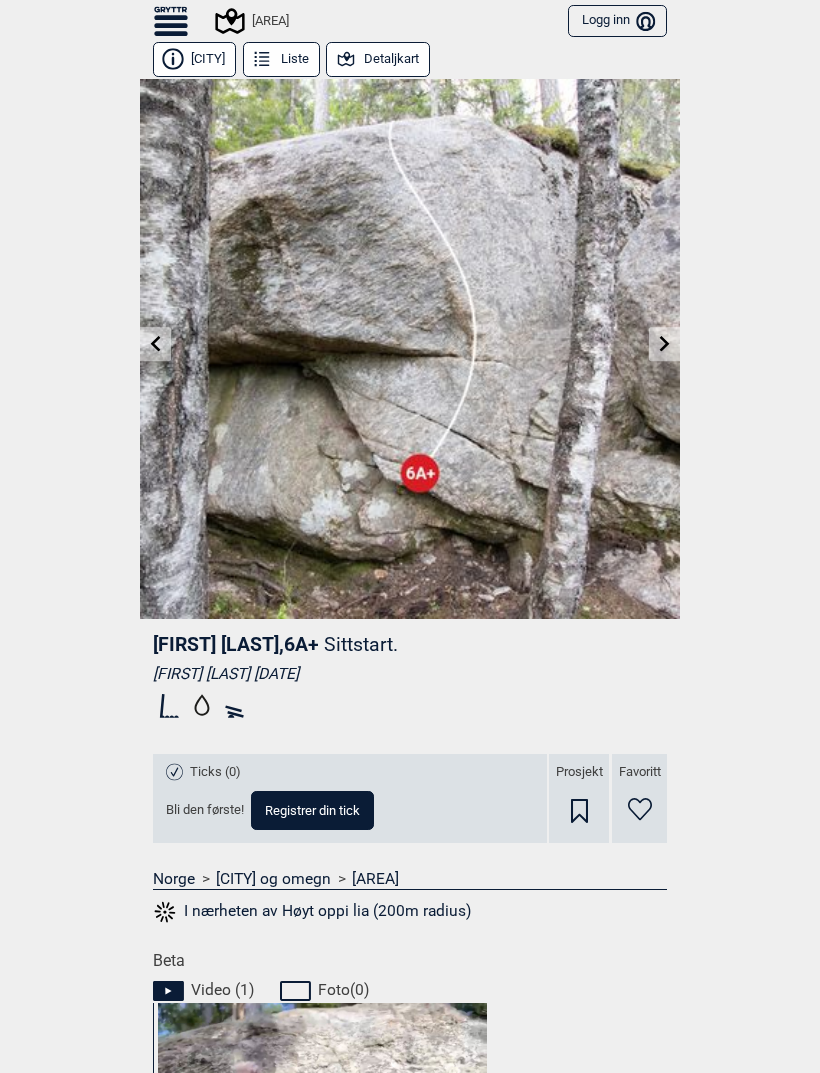 click 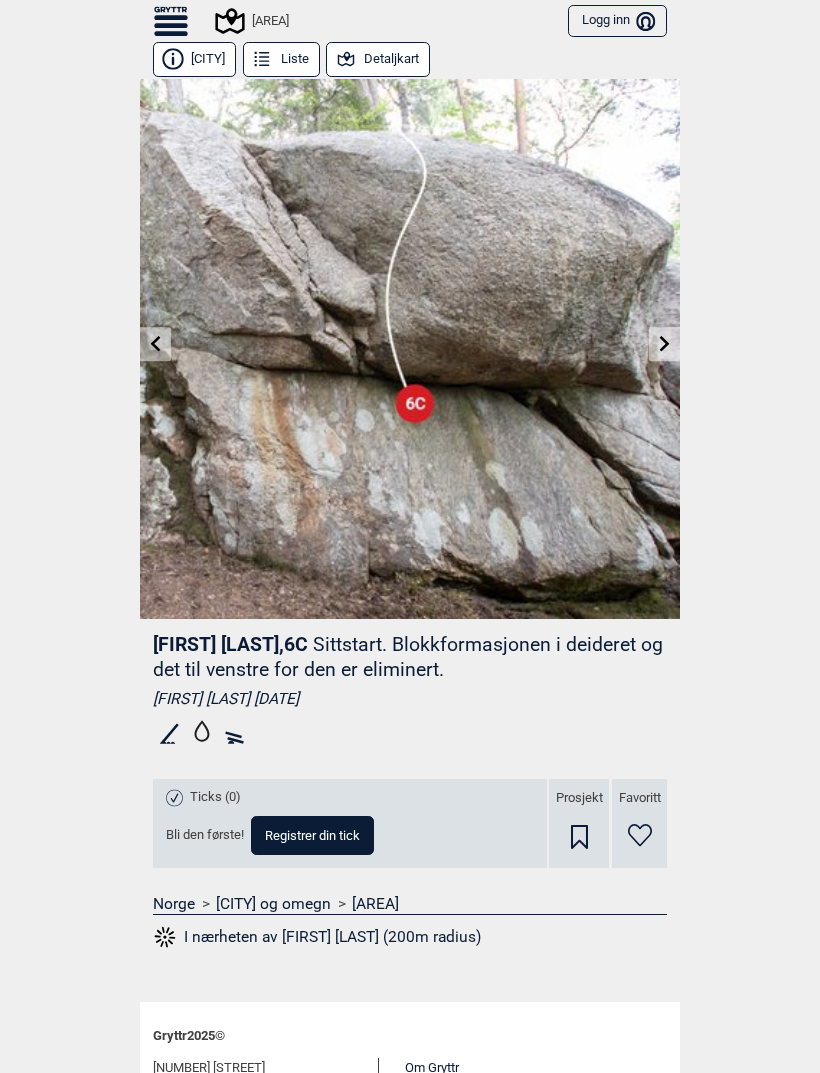 scroll, scrollTop: 0, scrollLeft: 0, axis: both 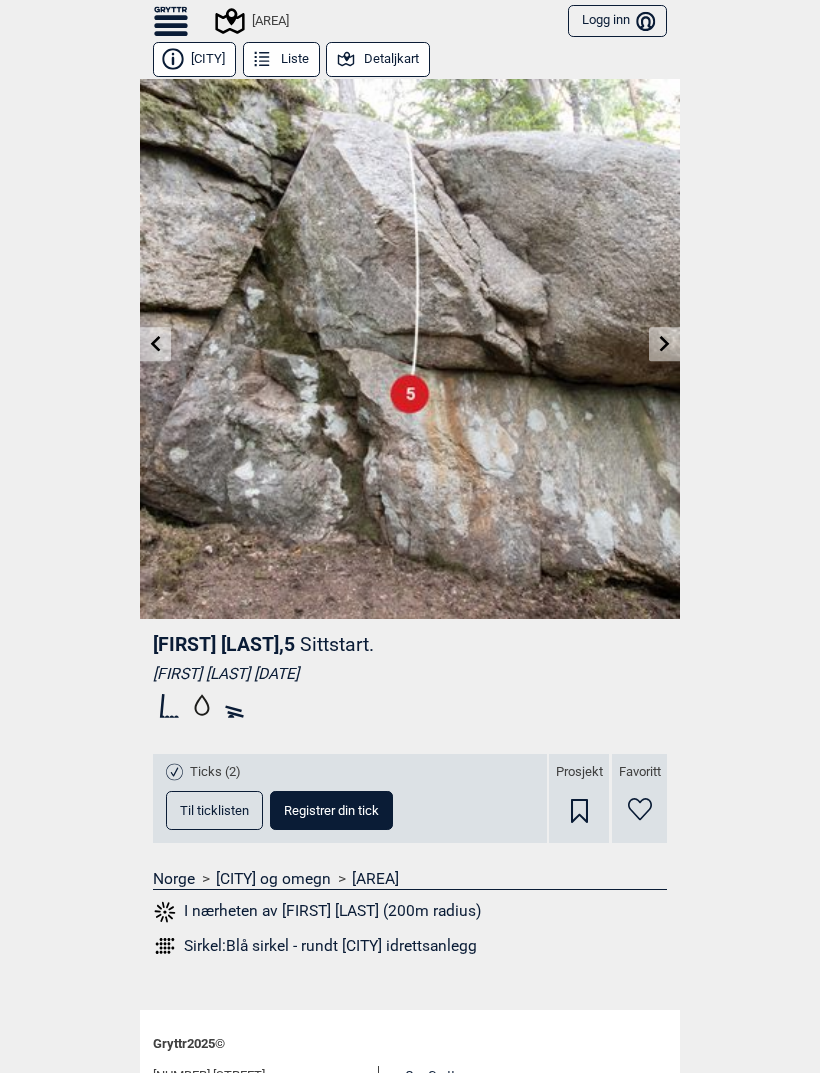 click 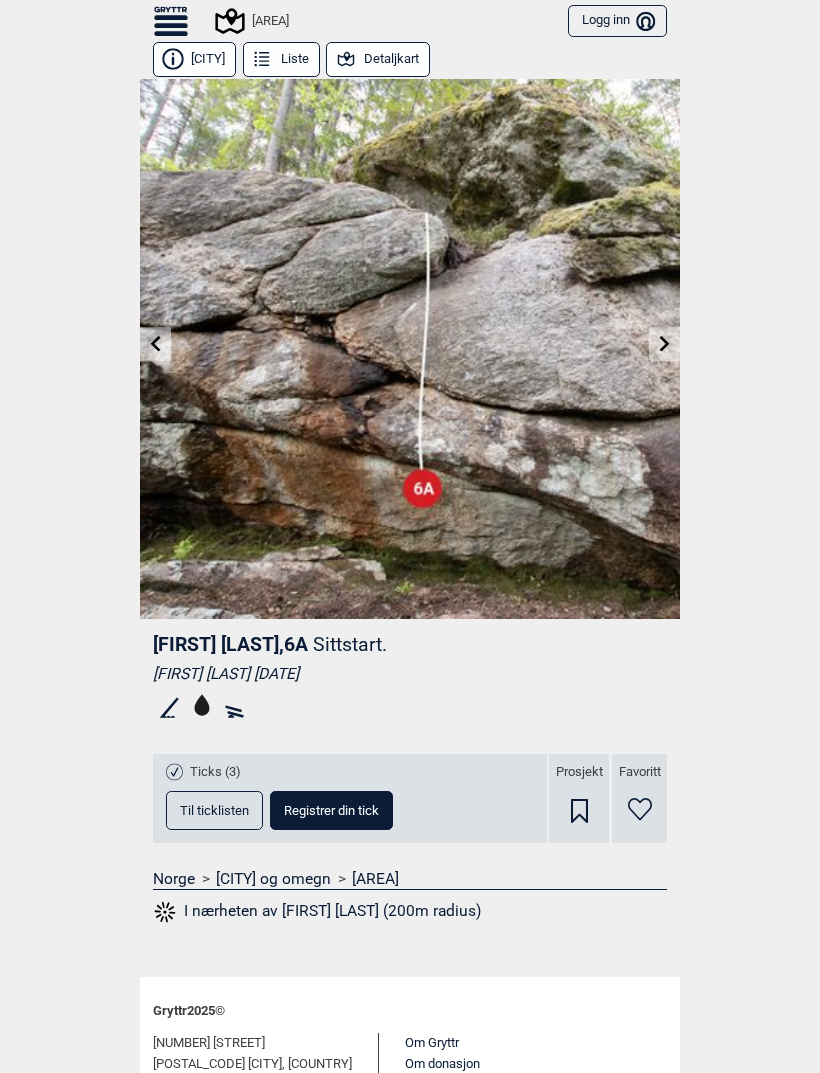 click 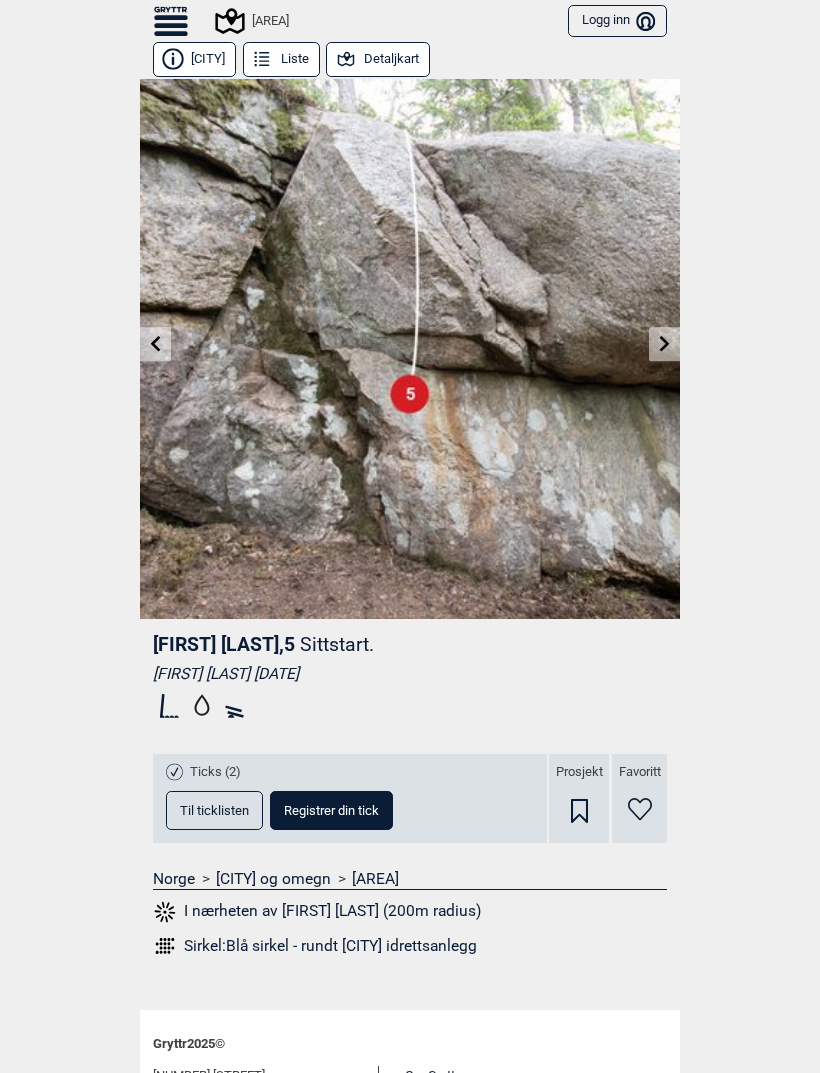 click 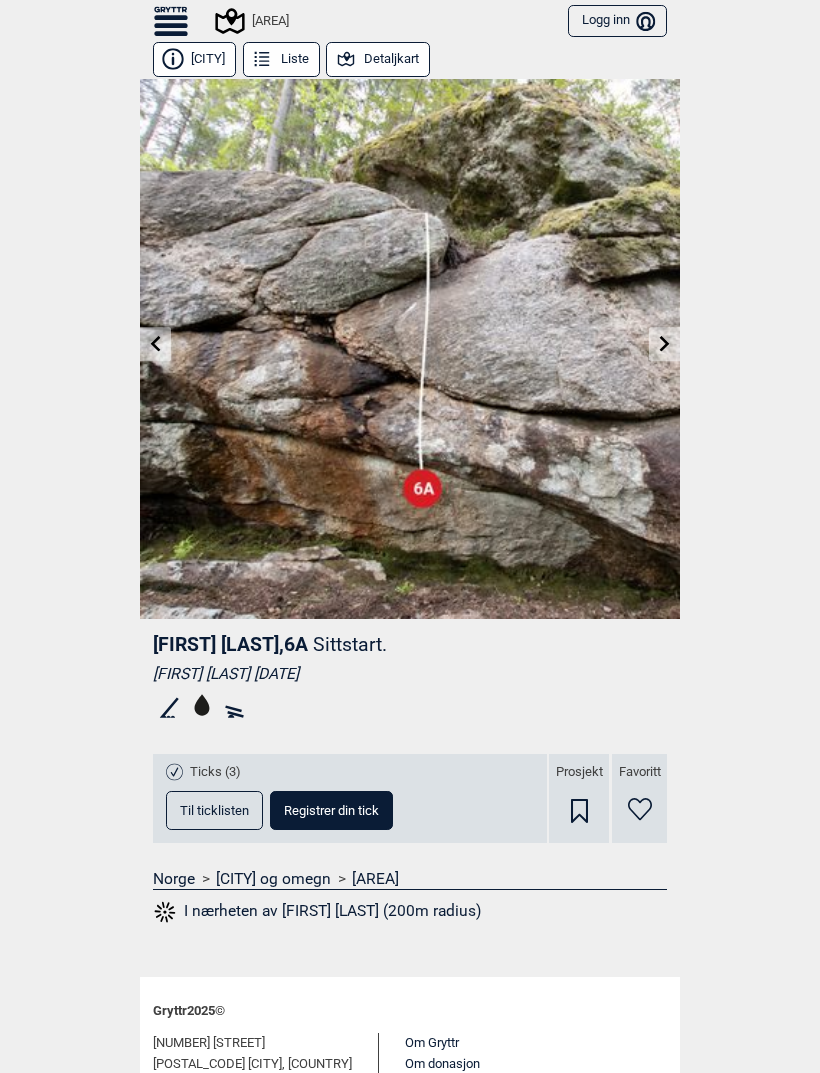 click 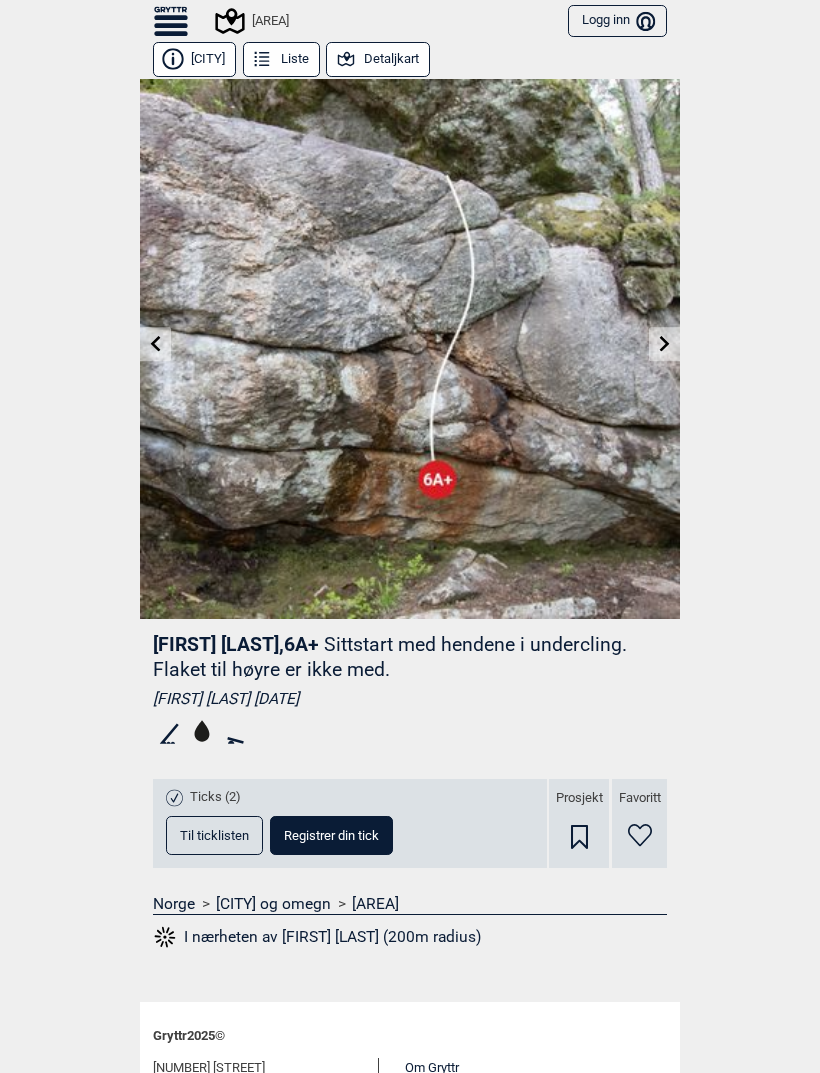 click 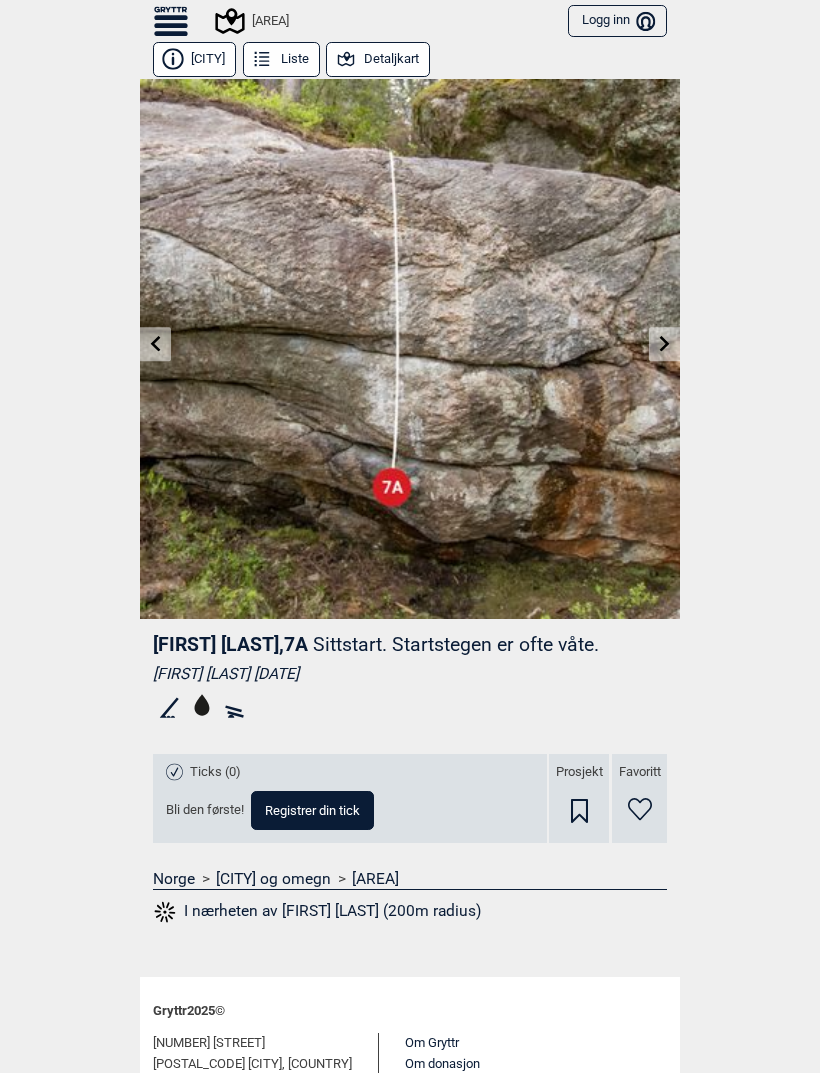 click at bounding box center [155, 344] 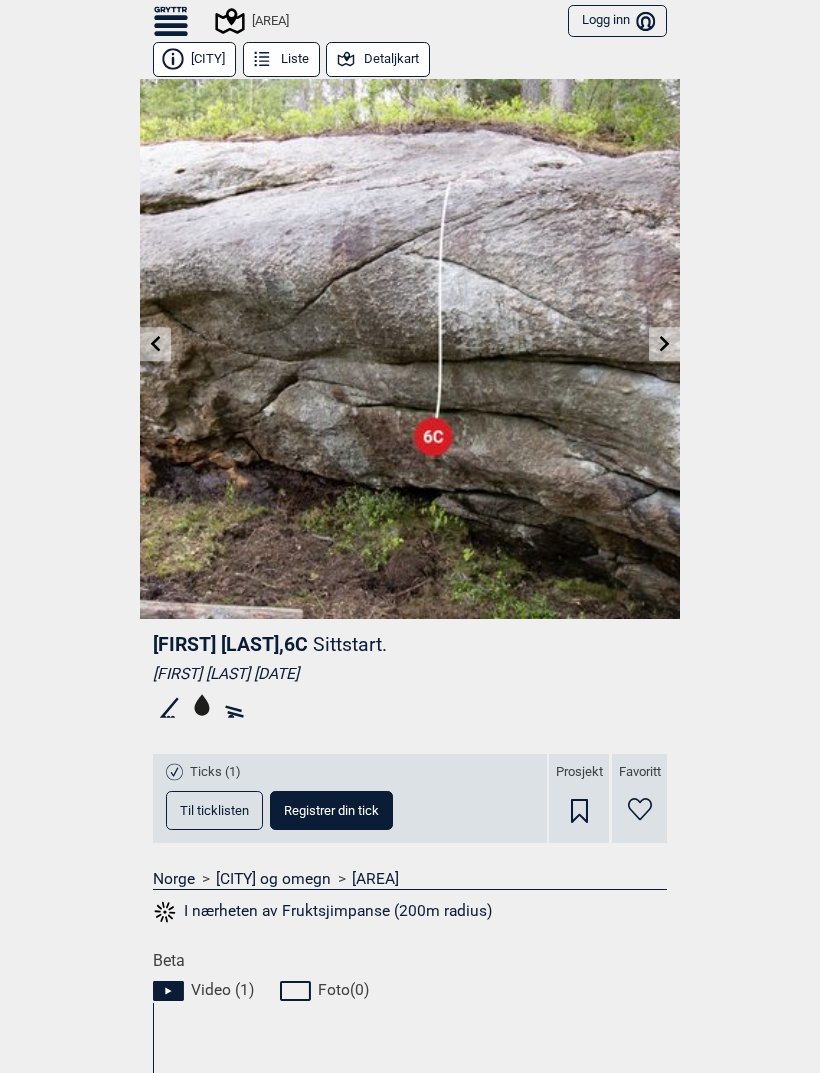 scroll, scrollTop: 0, scrollLeft: 0, axis: both 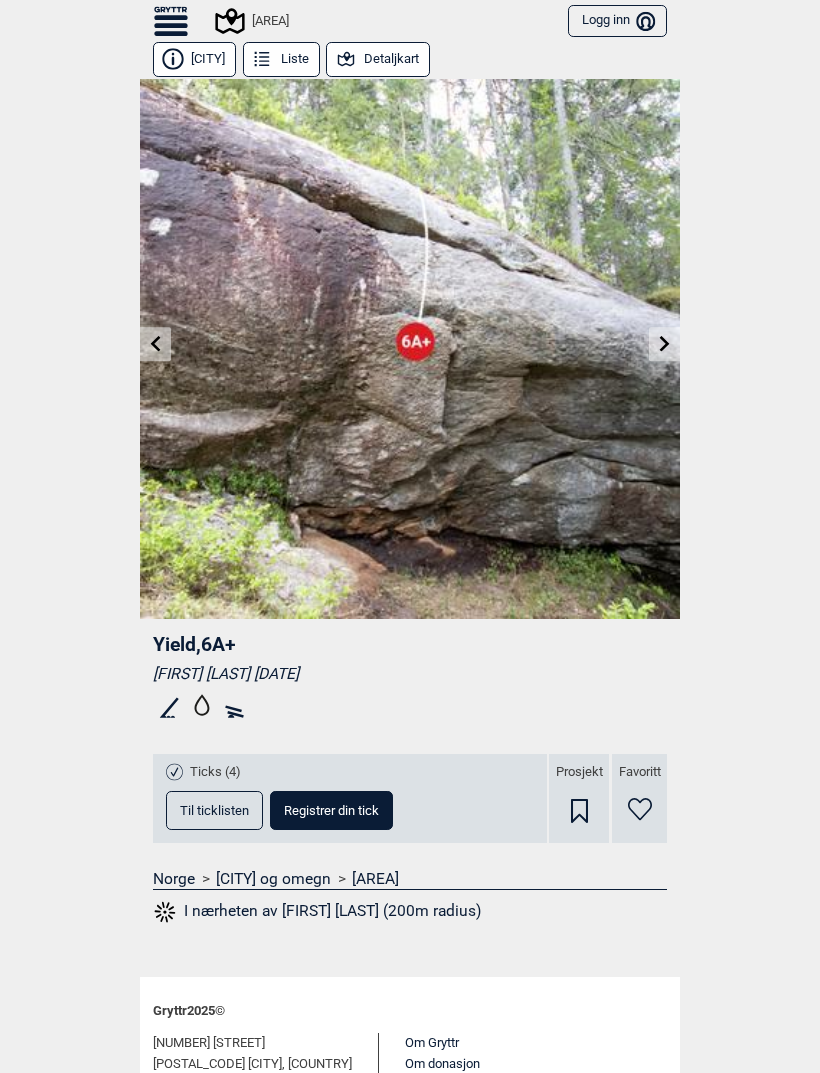 click 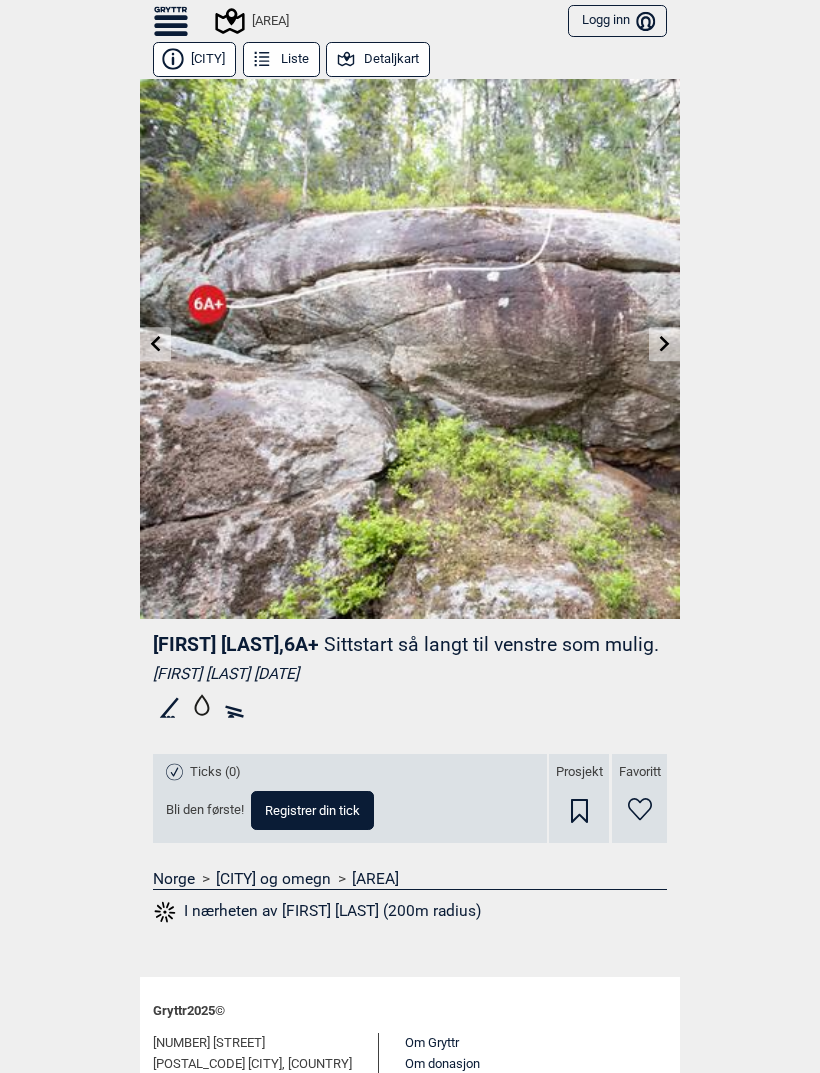 click at bounding box center [155, 344] 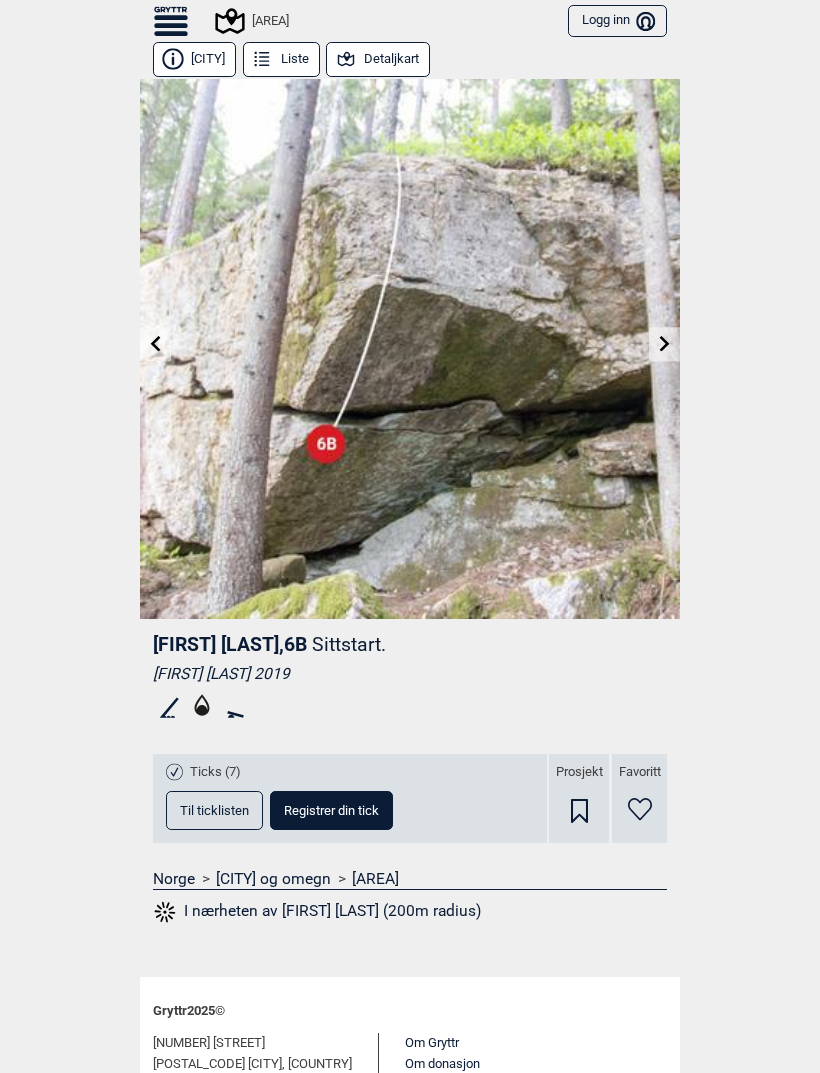 click 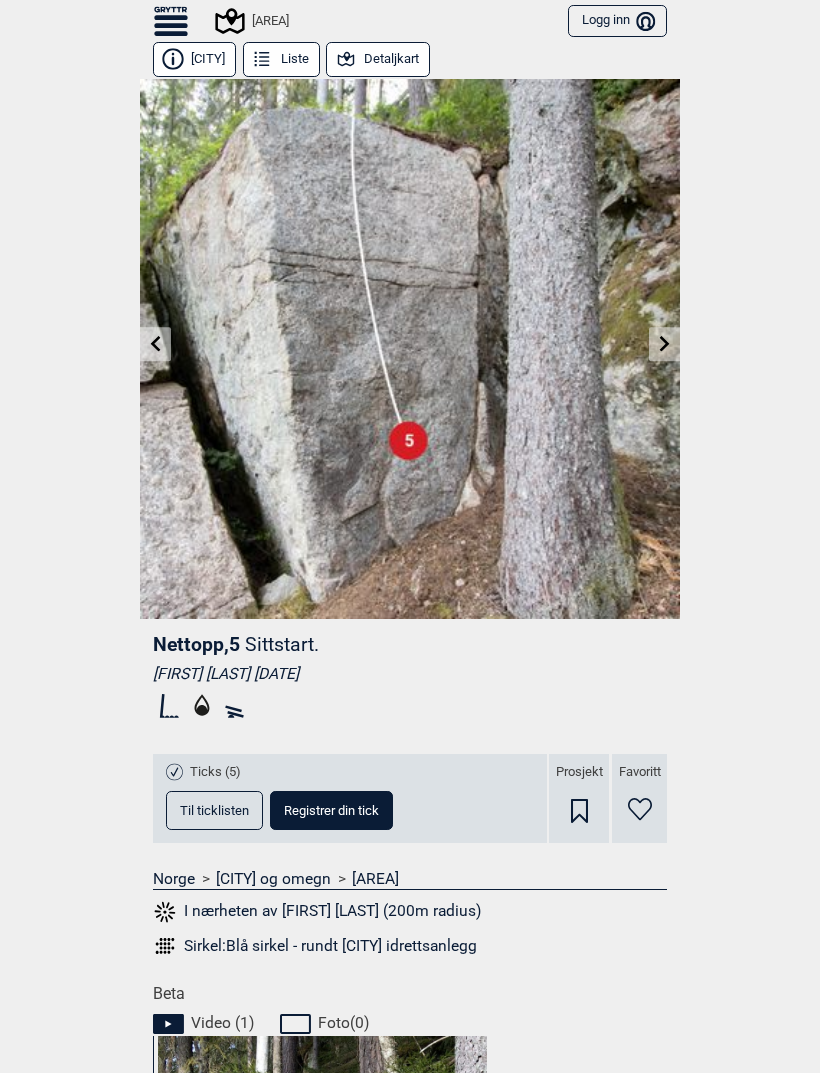 click 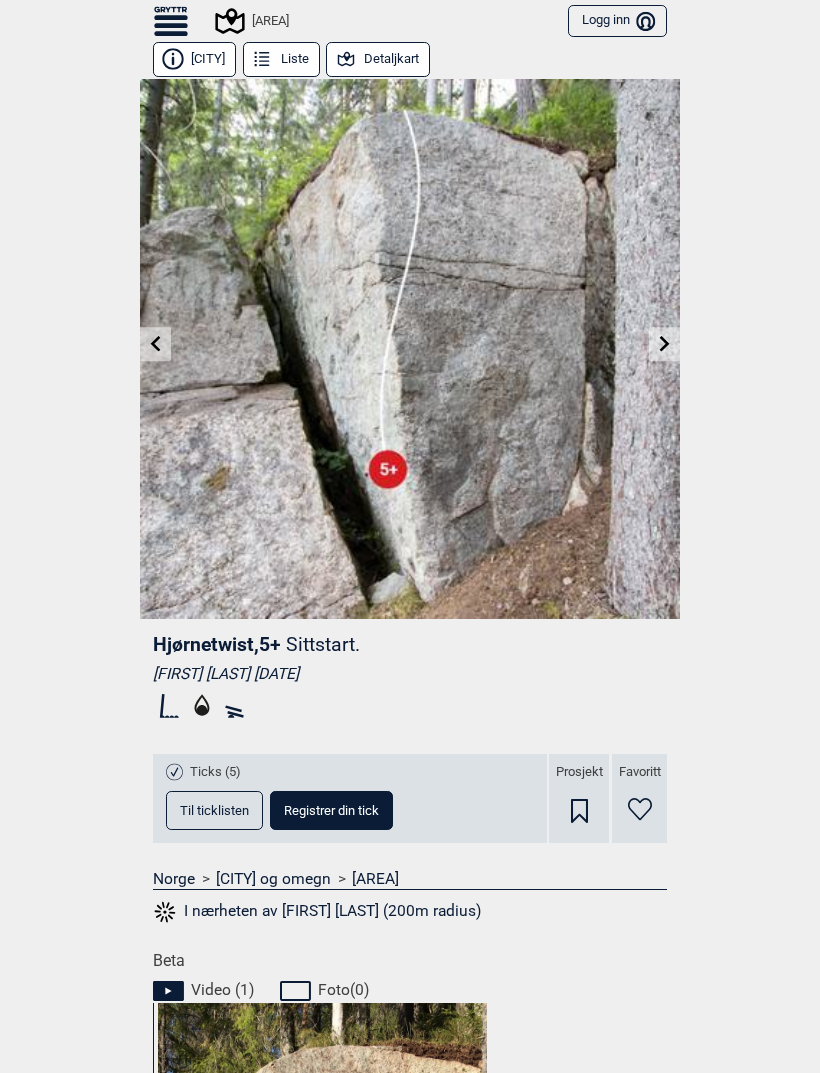 scroll, scrollTop: 0, scrollLeft: 0, axis: both 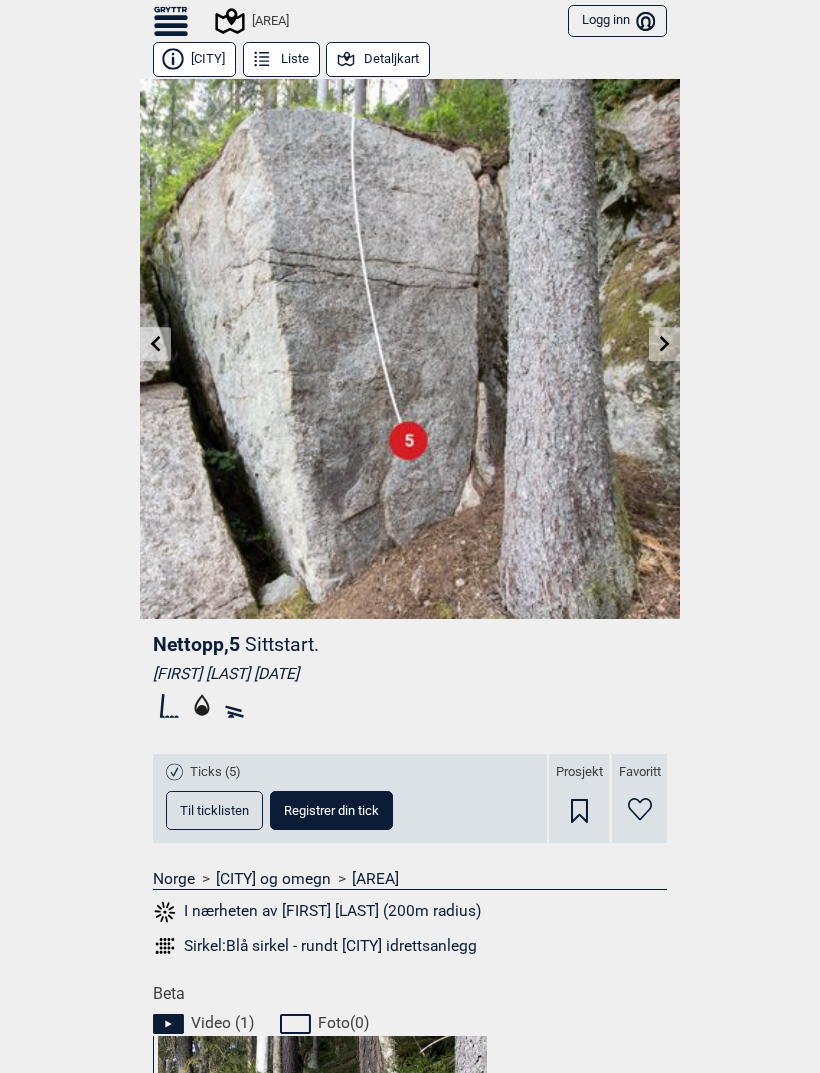 click 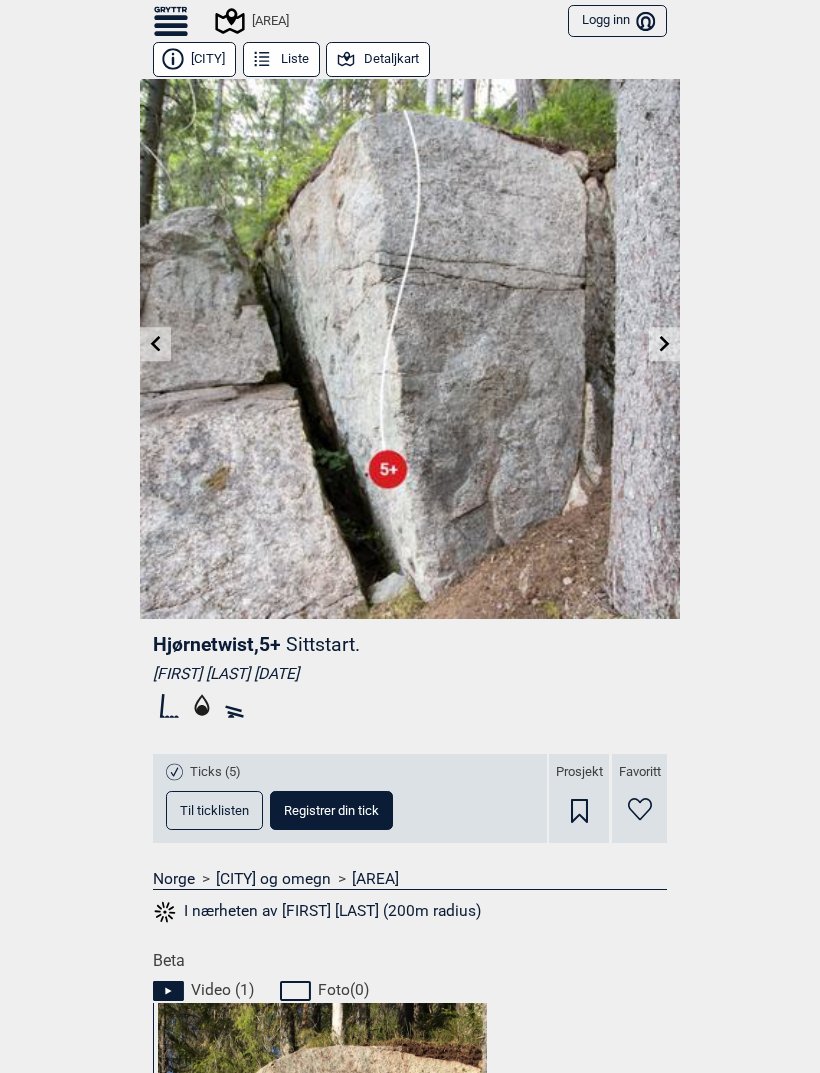 click 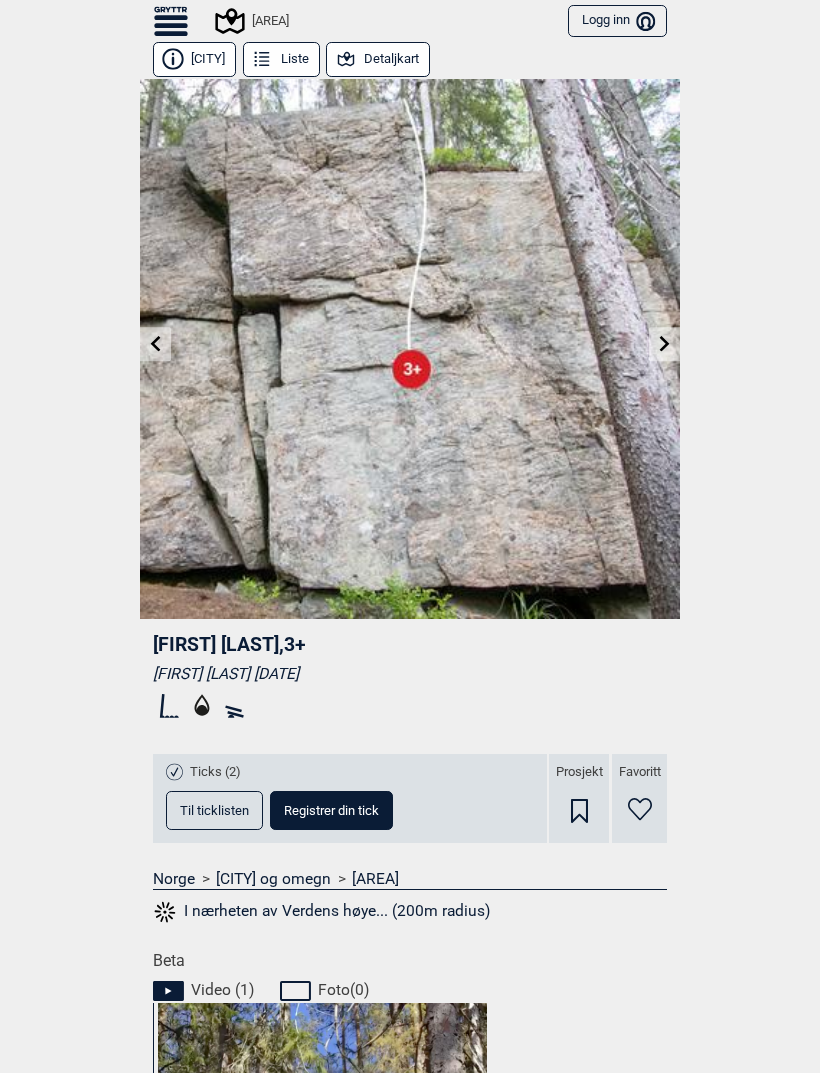 click 